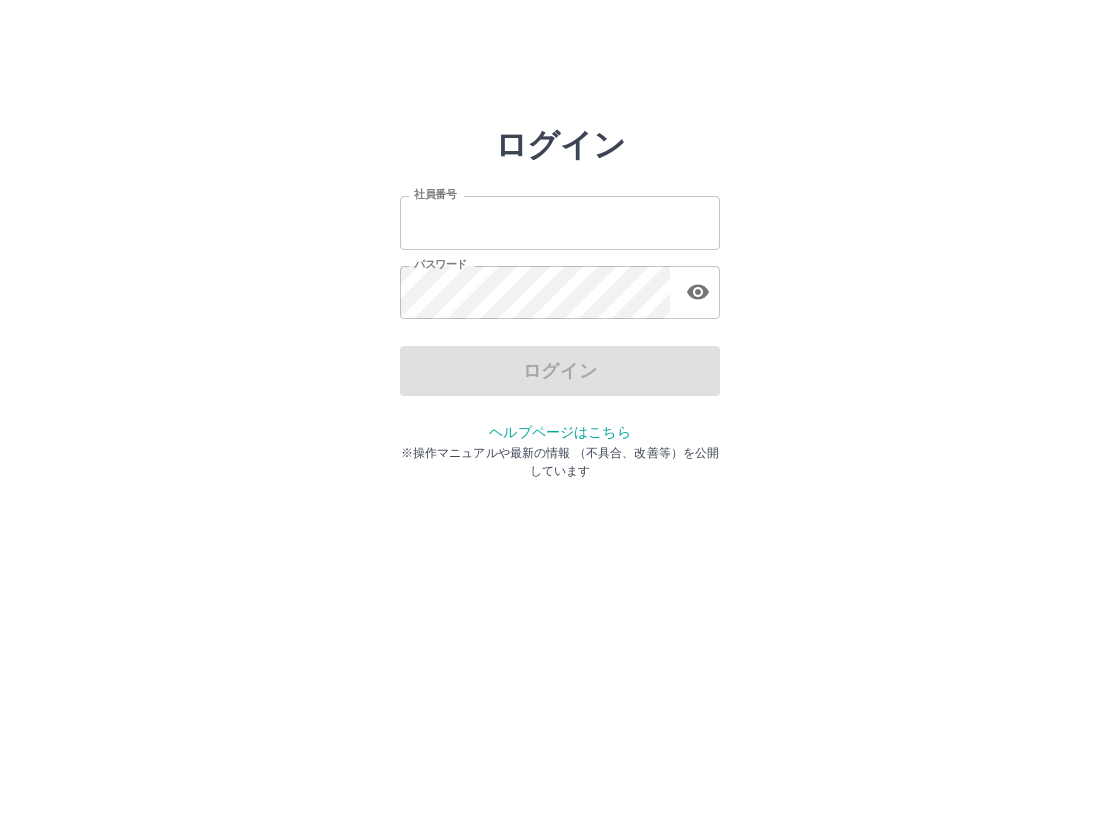 scroll, scrollTop: 0, scrollLeft: 0, axis: both 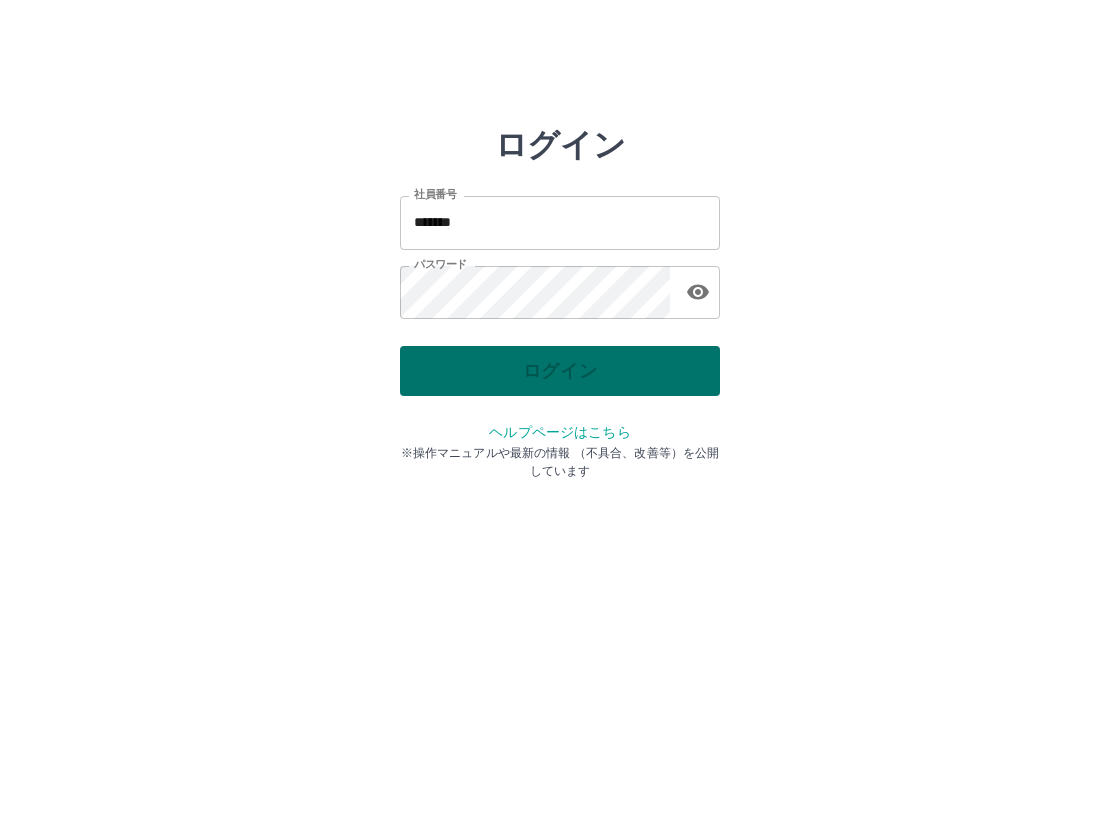 click on "ログイン" at bounding box center [560, 371] 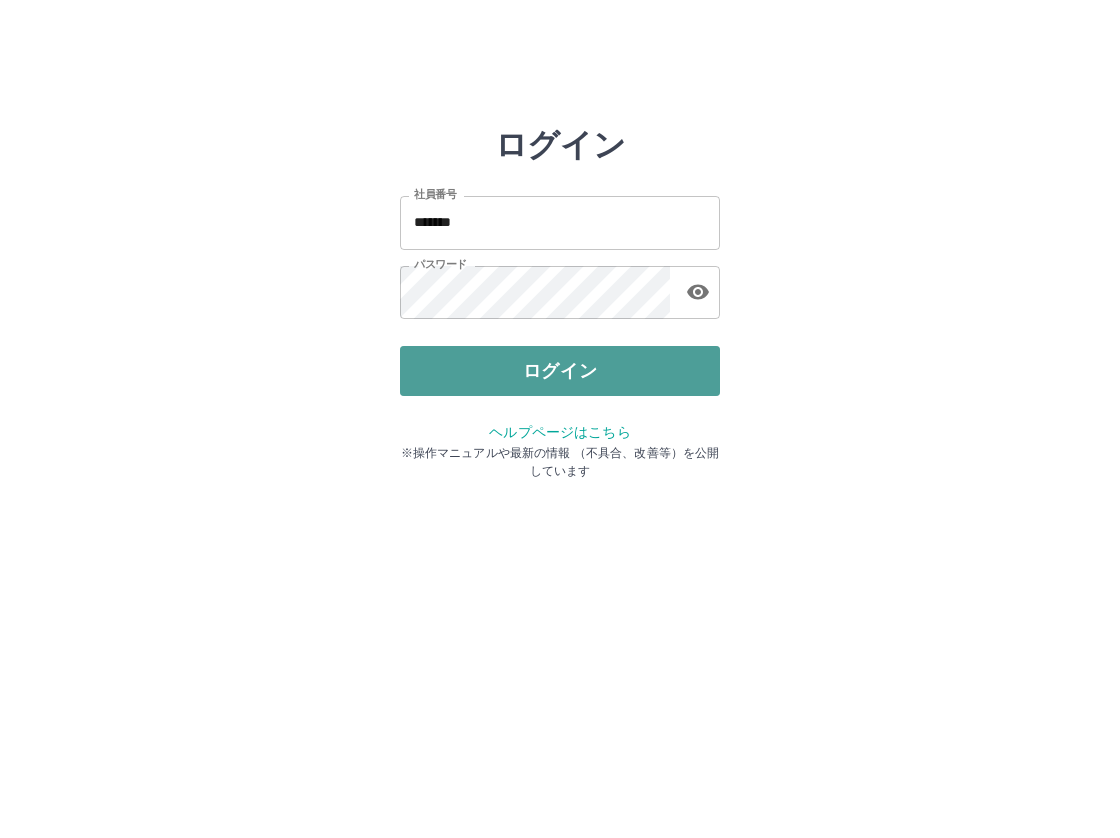 click on "ログイン" at bounding box center (560, 371) 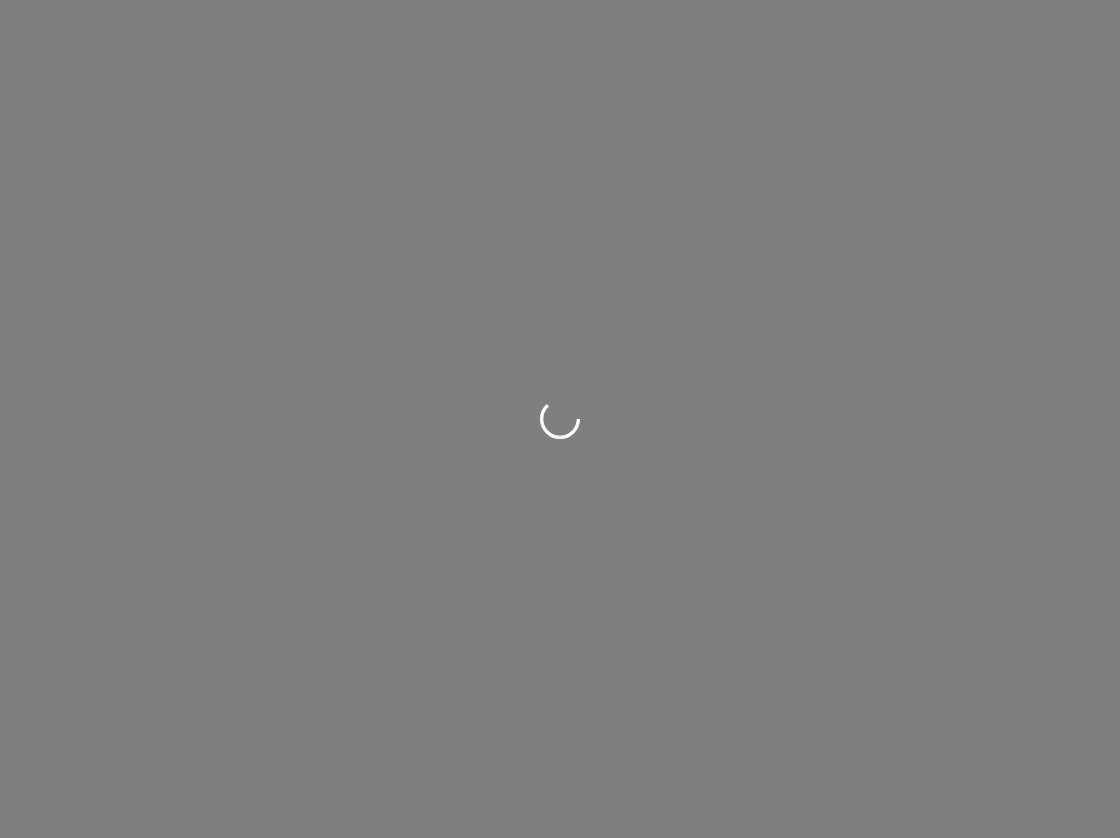 scroll, scrollTop: 0, scrollLeft: 0, axis: both 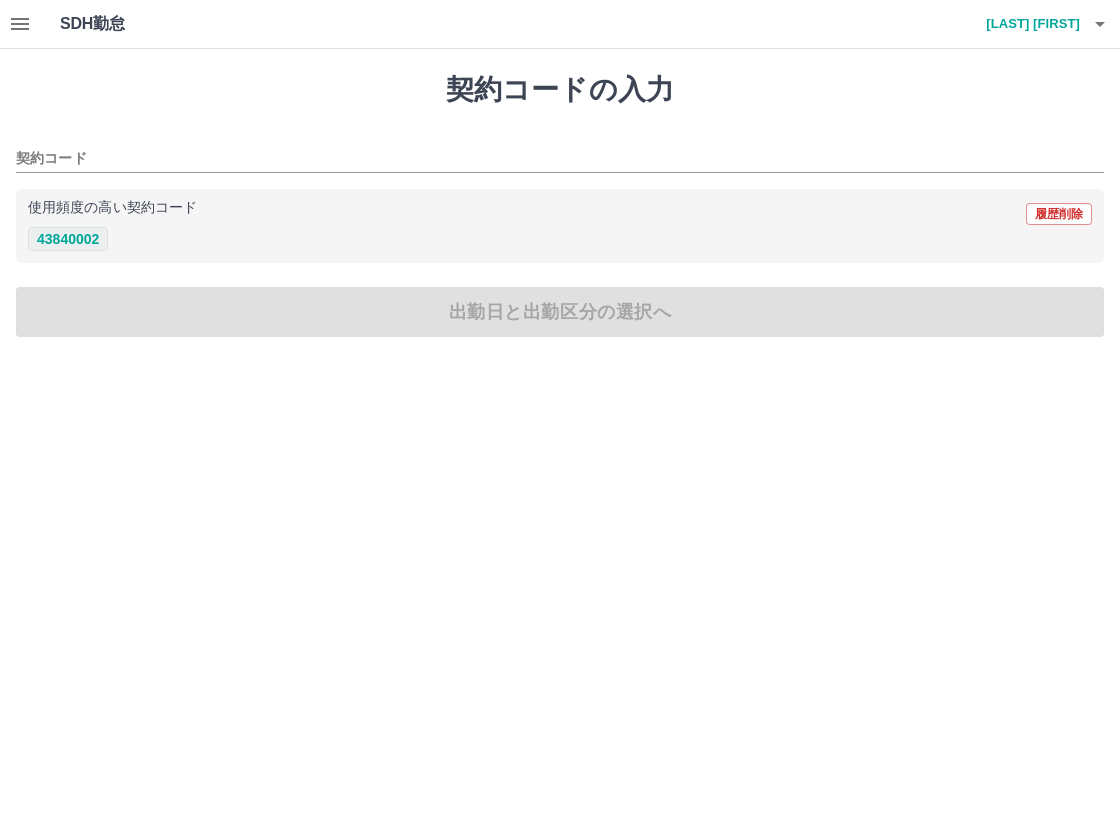 click on "43840002" at bounding box center [68, 239] 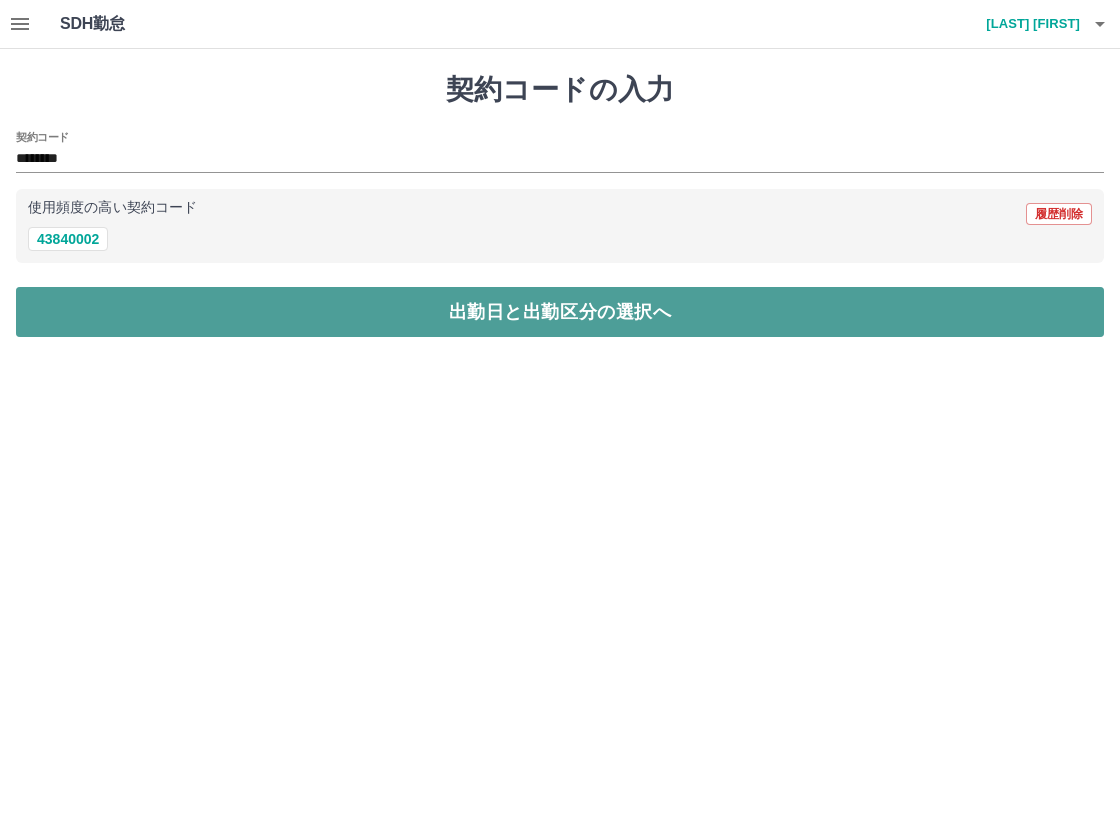 click on "出勤日と出勤区分の選択へ" at bounding box center [560, 312] 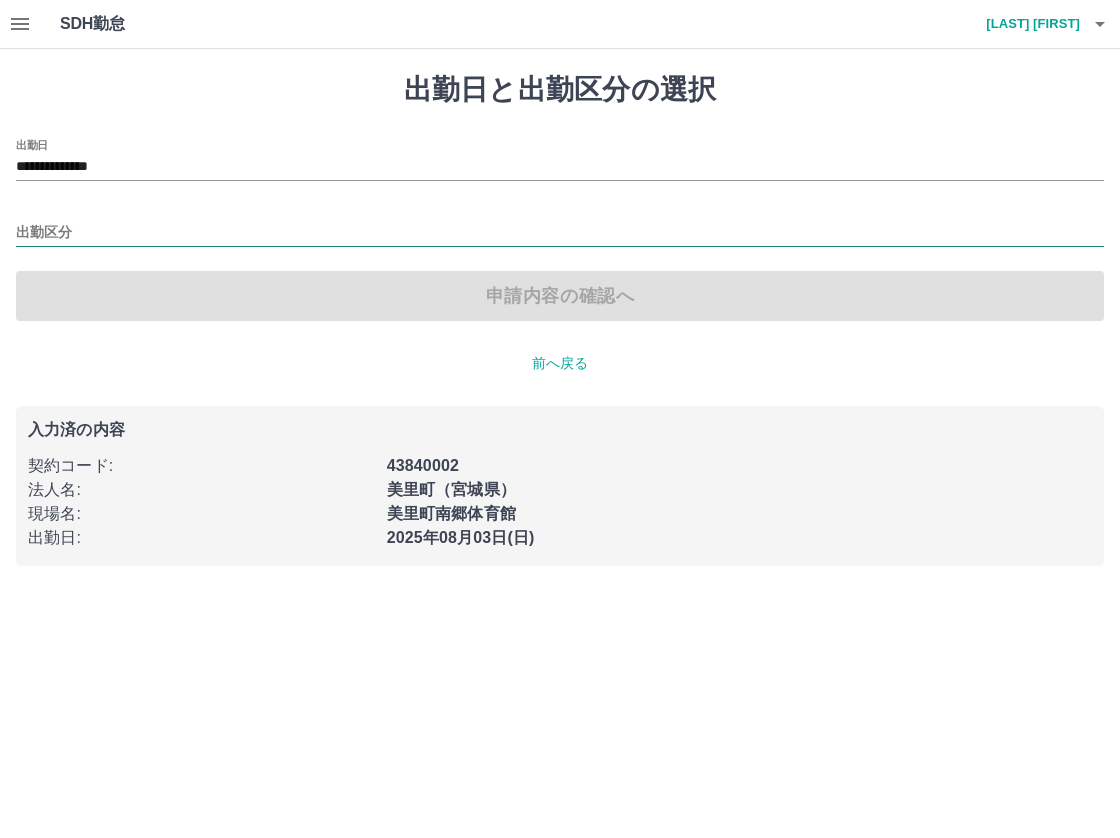 click on "出勤区分" at bounding box center (560, 233) 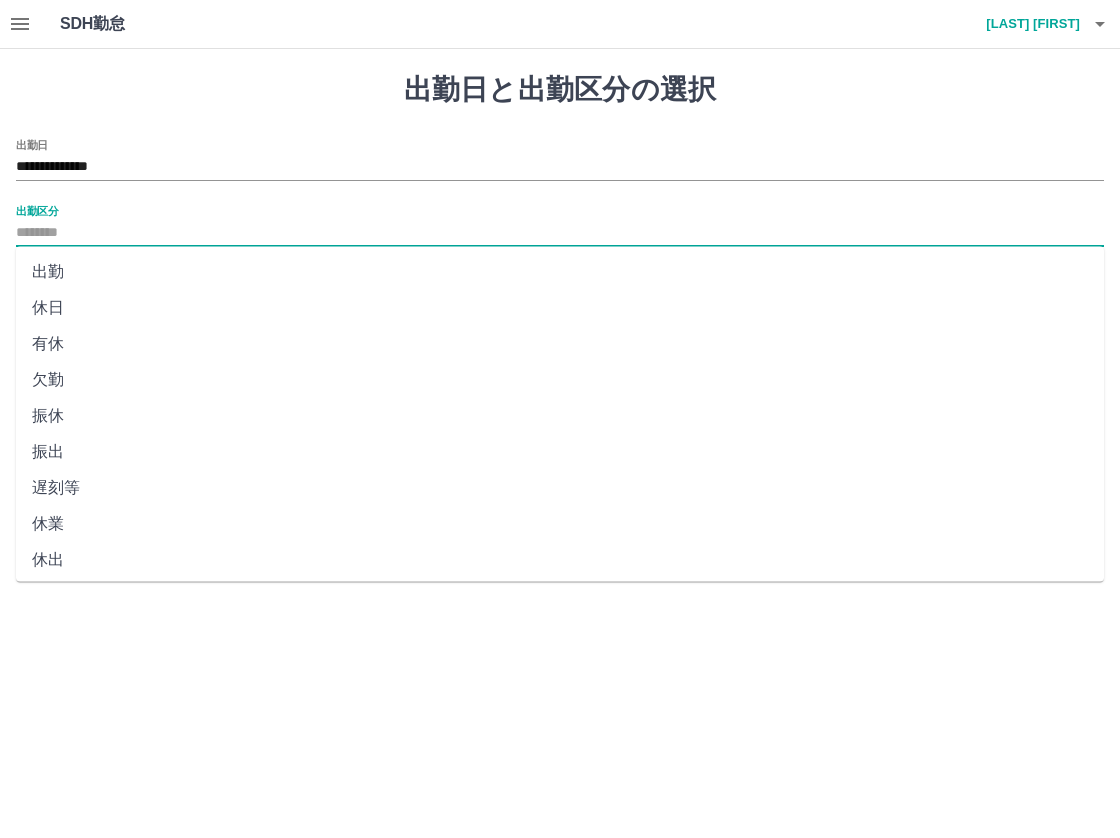 click on "出勤" at bounding box center [560, 272] 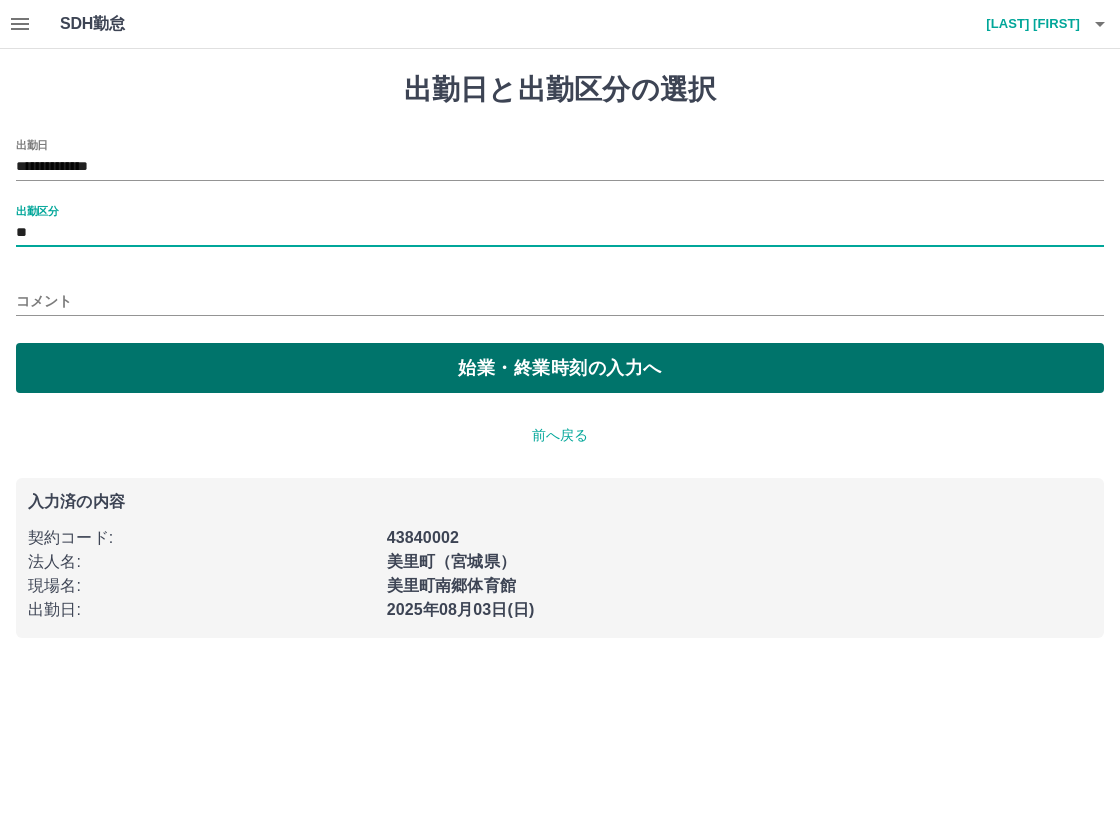 click on "始業・終業時刻の入力へ" at bounding box center [560, 368] 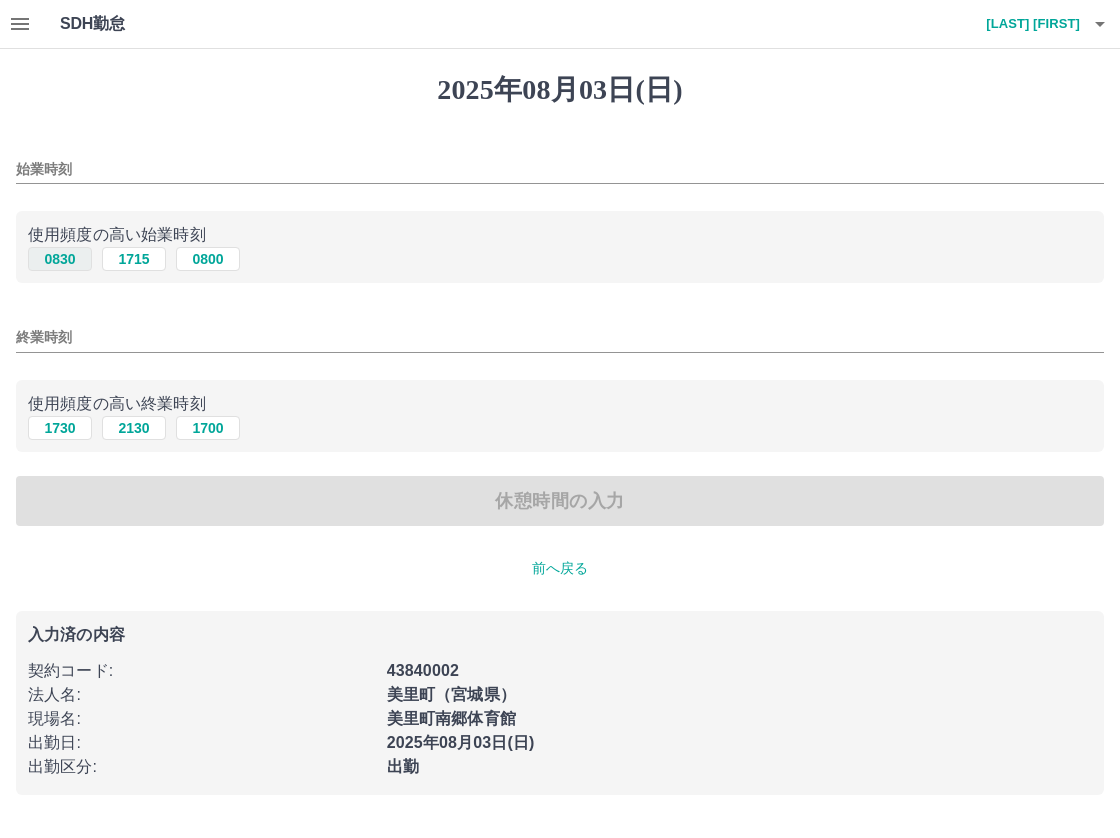 click on "0830" at bounding box center (60, 259) 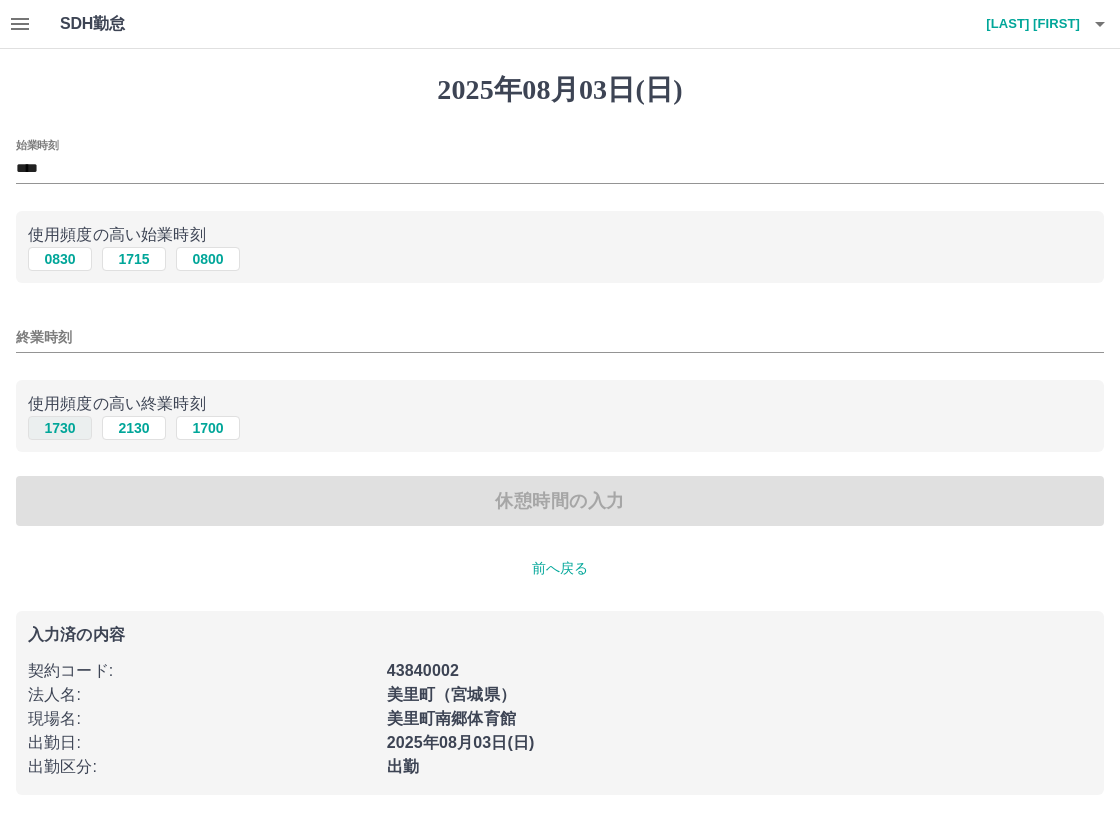click on "1730" at bounding box center [60, 428] 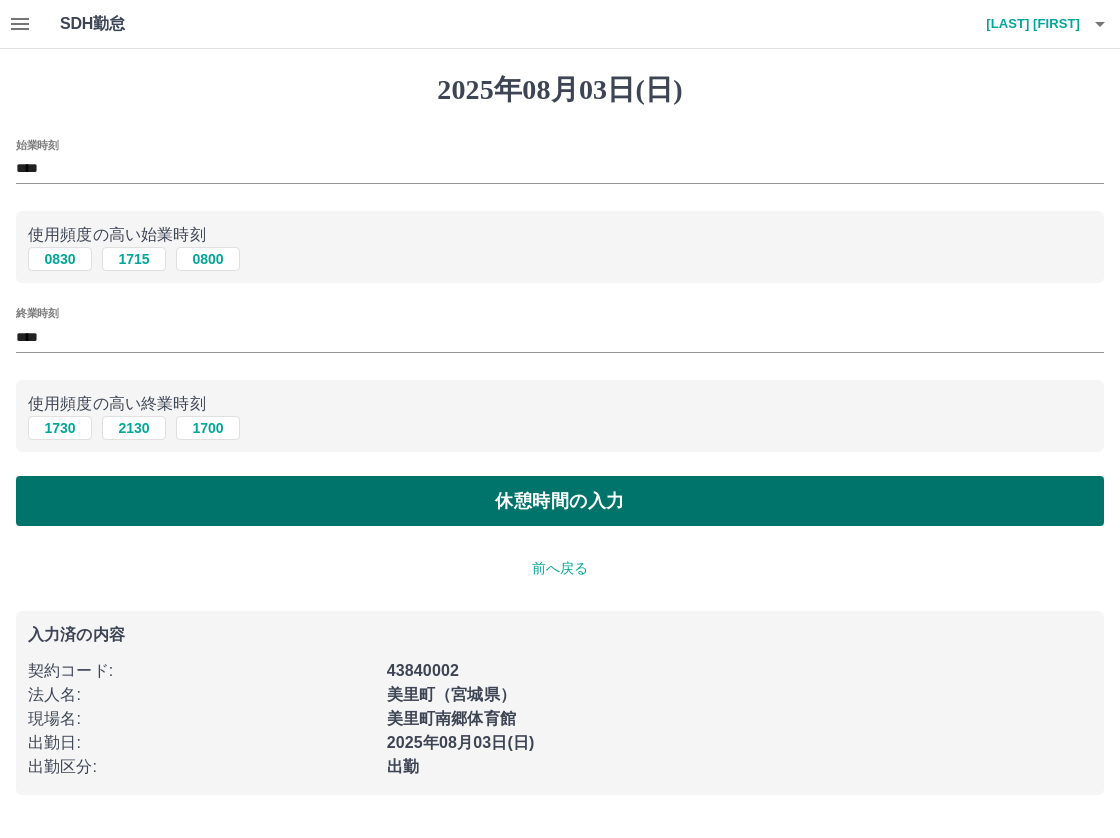 click on "休憩時間の入力" at bounding box center (560, 501) 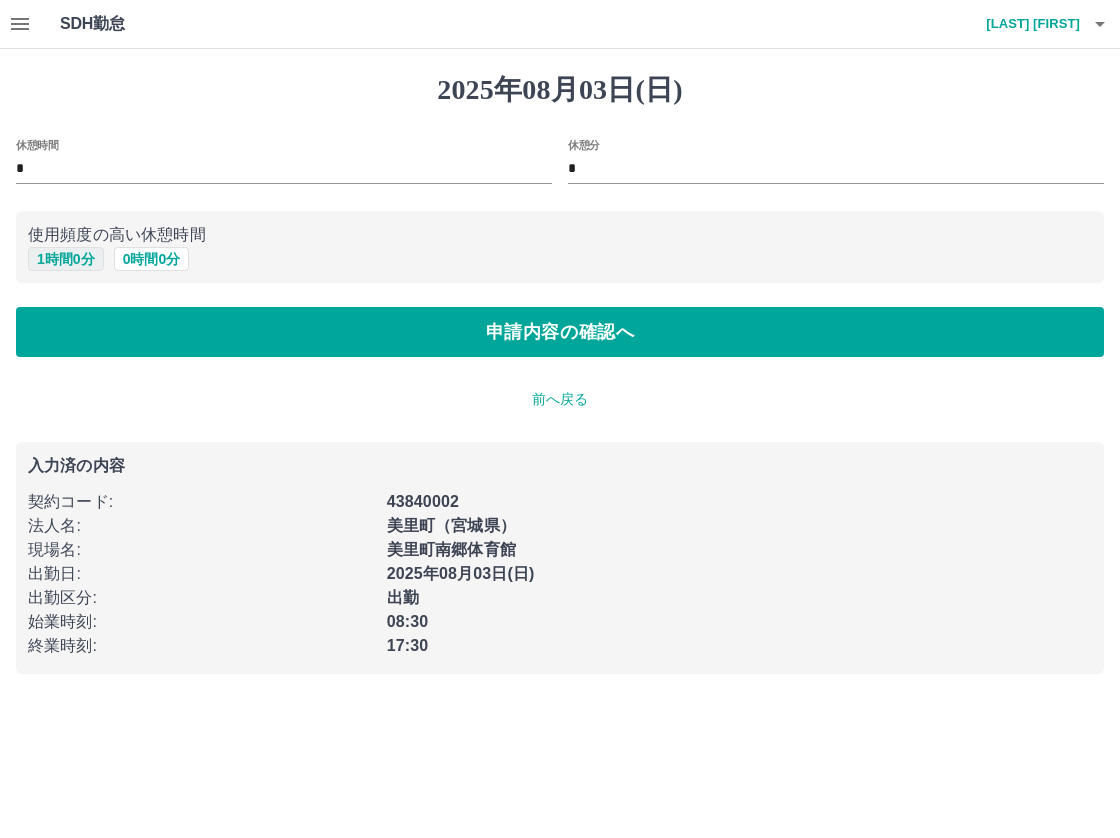 click on "1 時間 0 分" at bounding box center [66, 259] 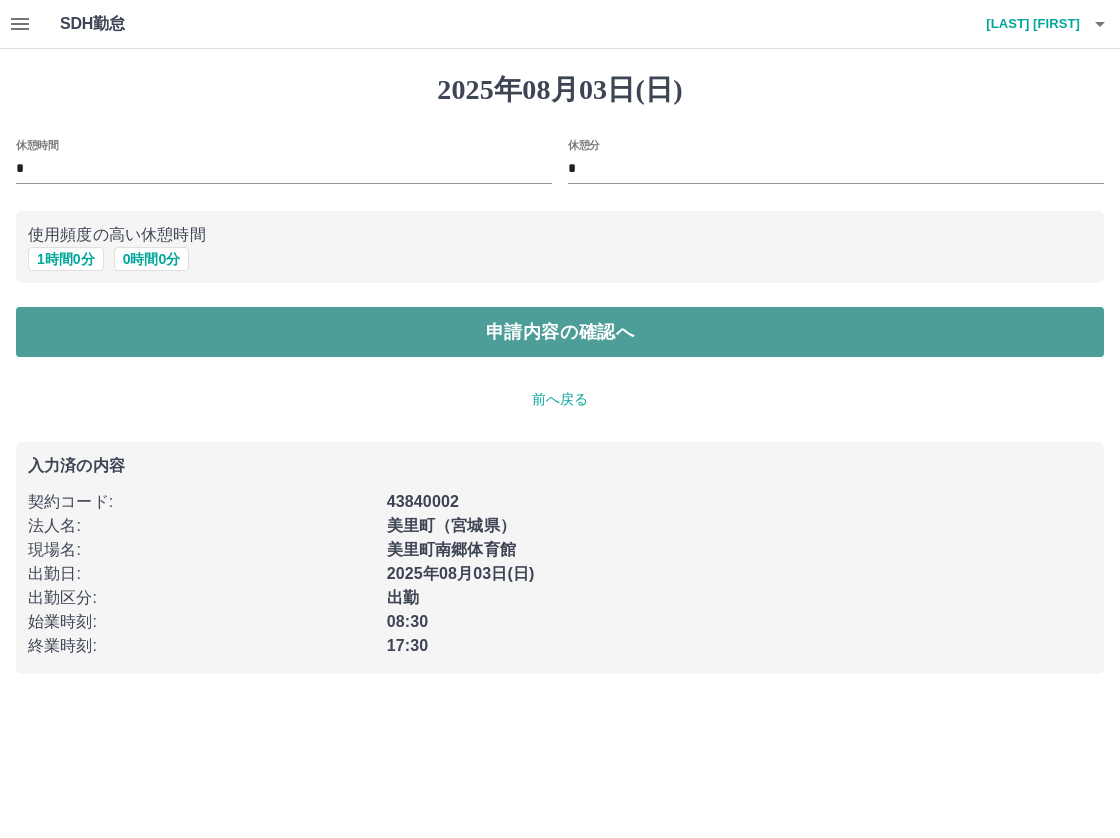 click on "申請内容の確認へ" at bounding box center (560, 332) 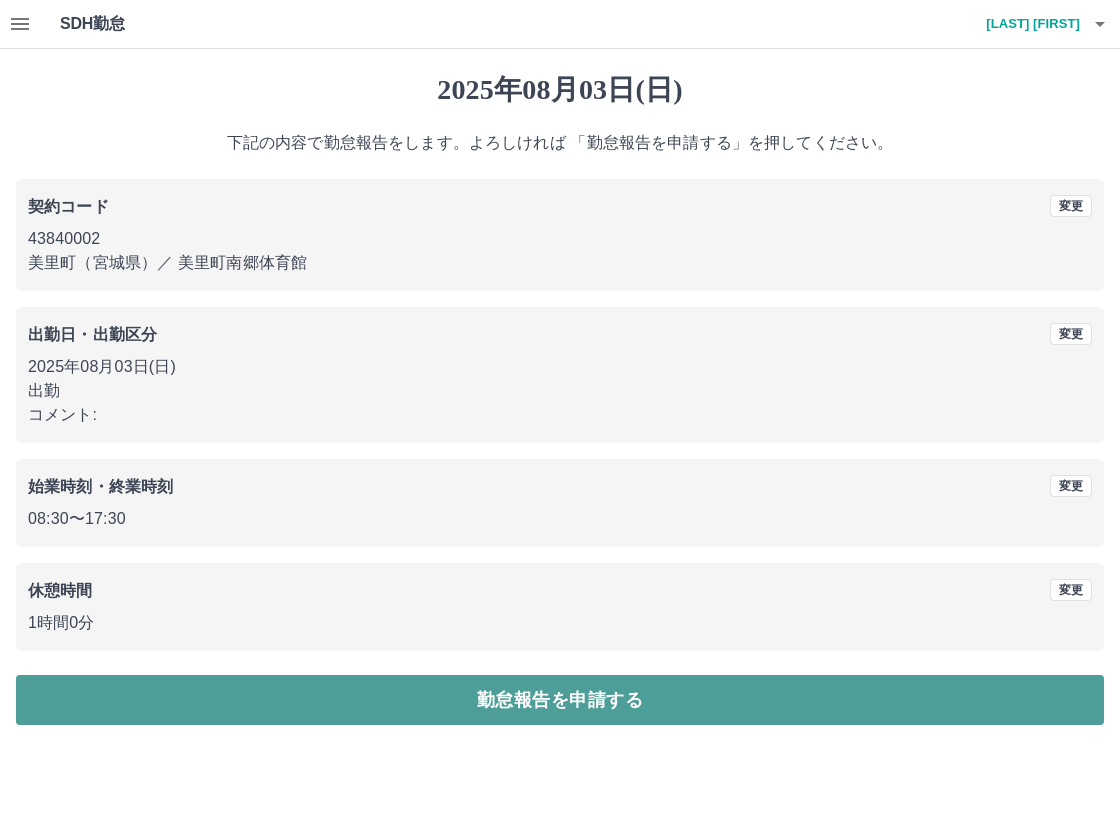 click on "勤怠報告を申請する" at bounding box center (560, 700) 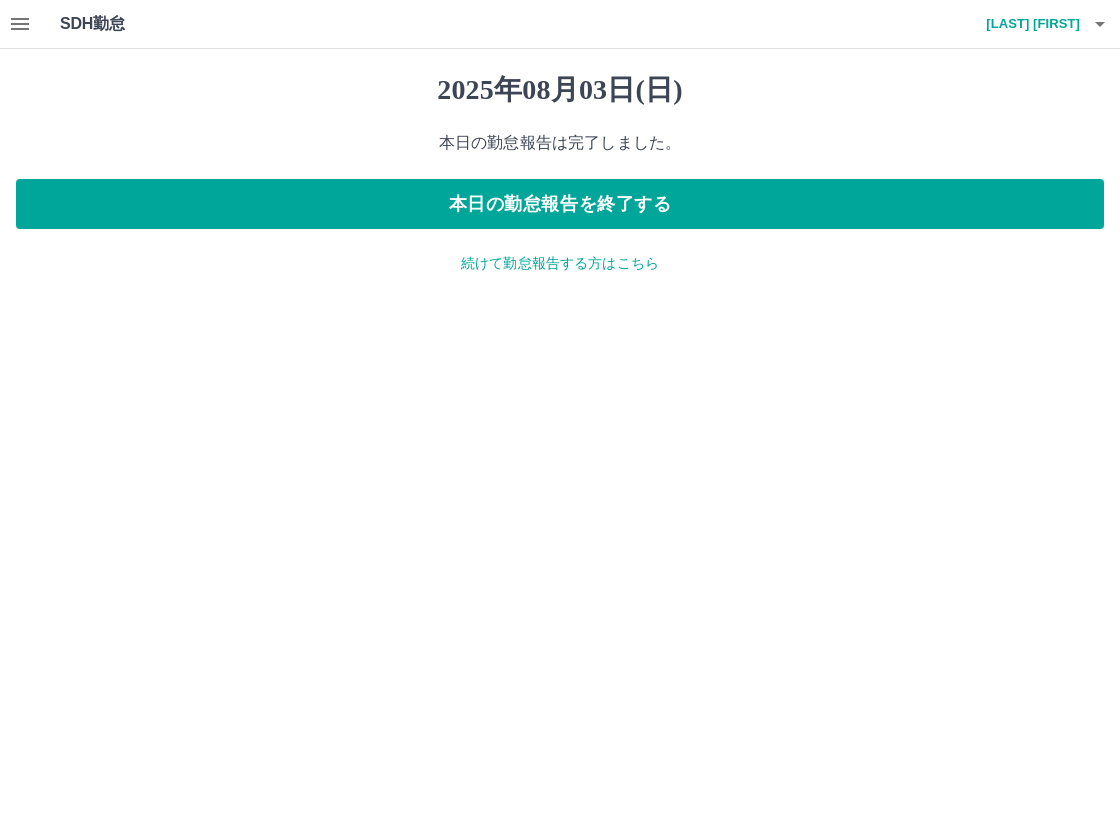 click on "続けて勤怠報告する方はこちら" at bounding box center [560, 263] 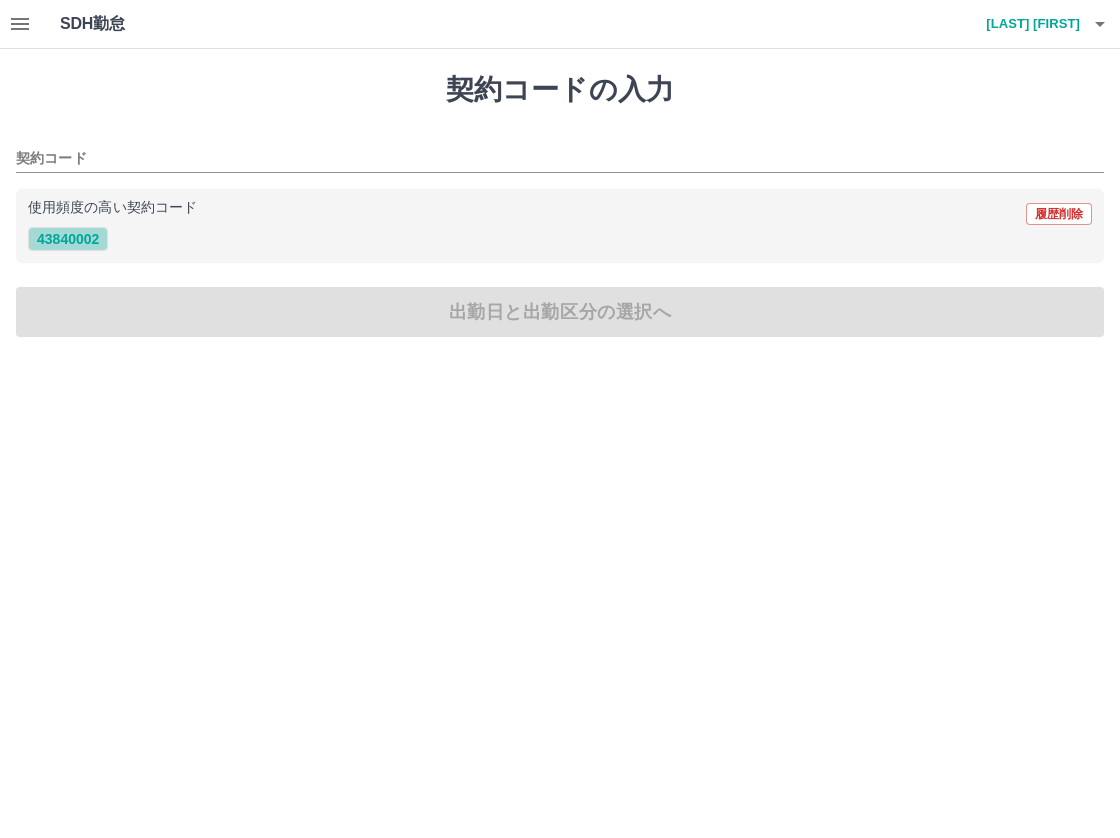 click on "43840002" at bounding box center [68, 239] 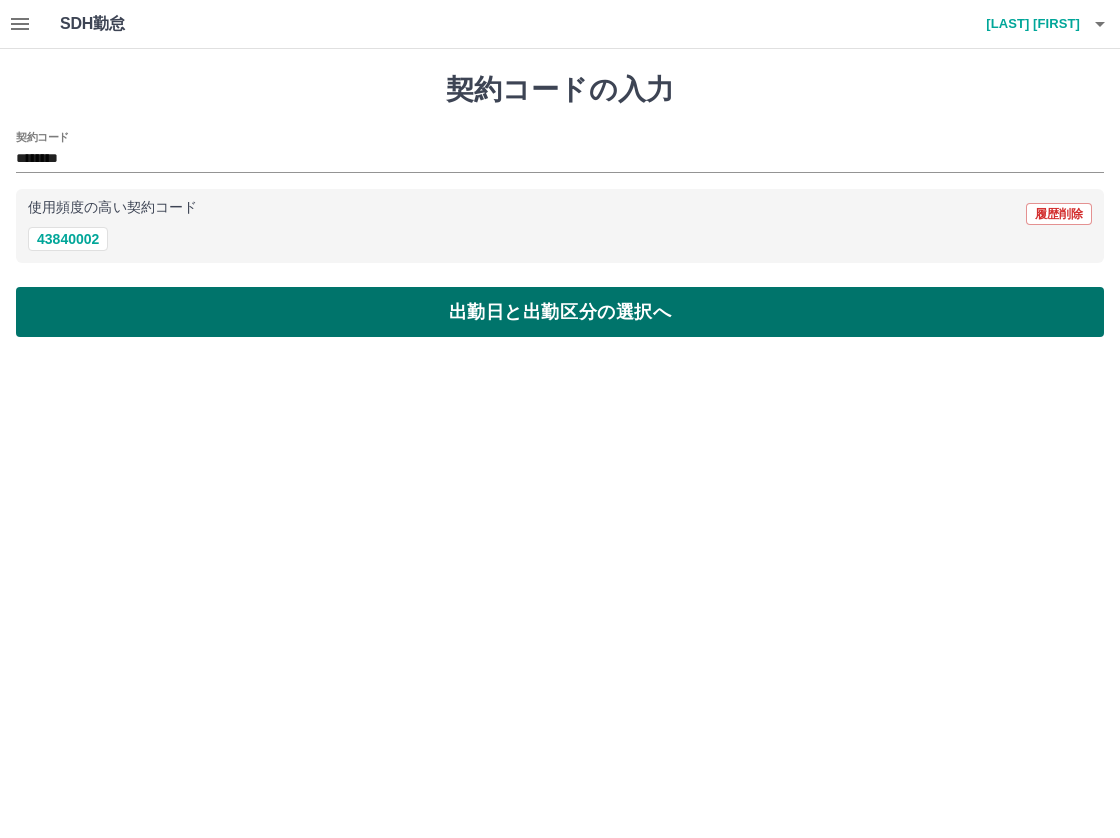 click on "出勤日と出勤区分の選択へ" at bounding box center (560, 312) 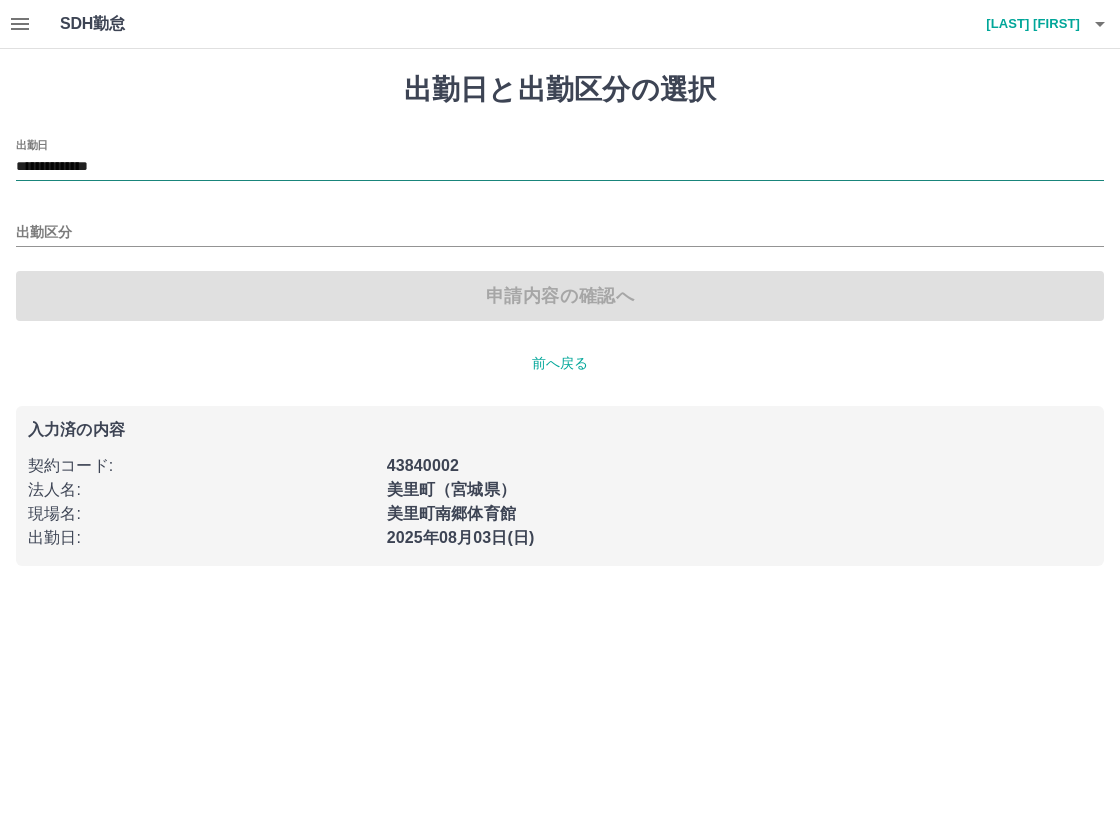 click on "**********" at bounding box center [560, 167] 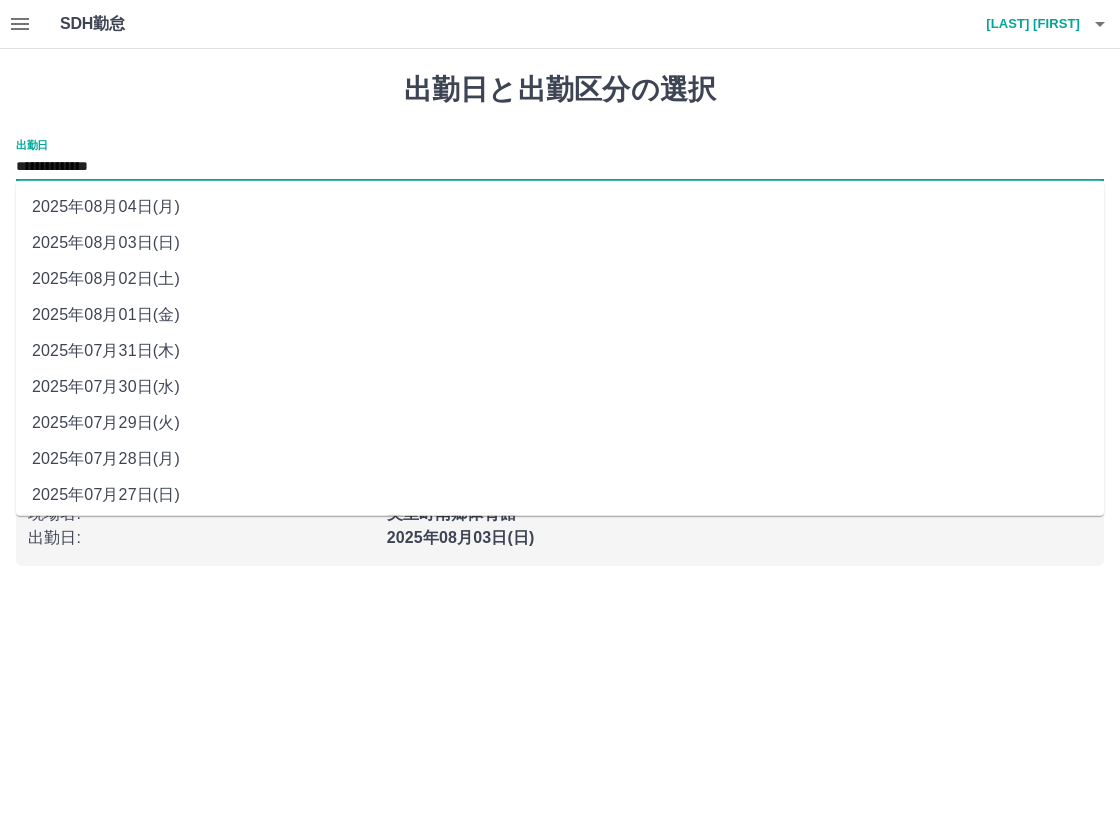click on "2025年08月04日(月)" at bounding box center [560, 207] 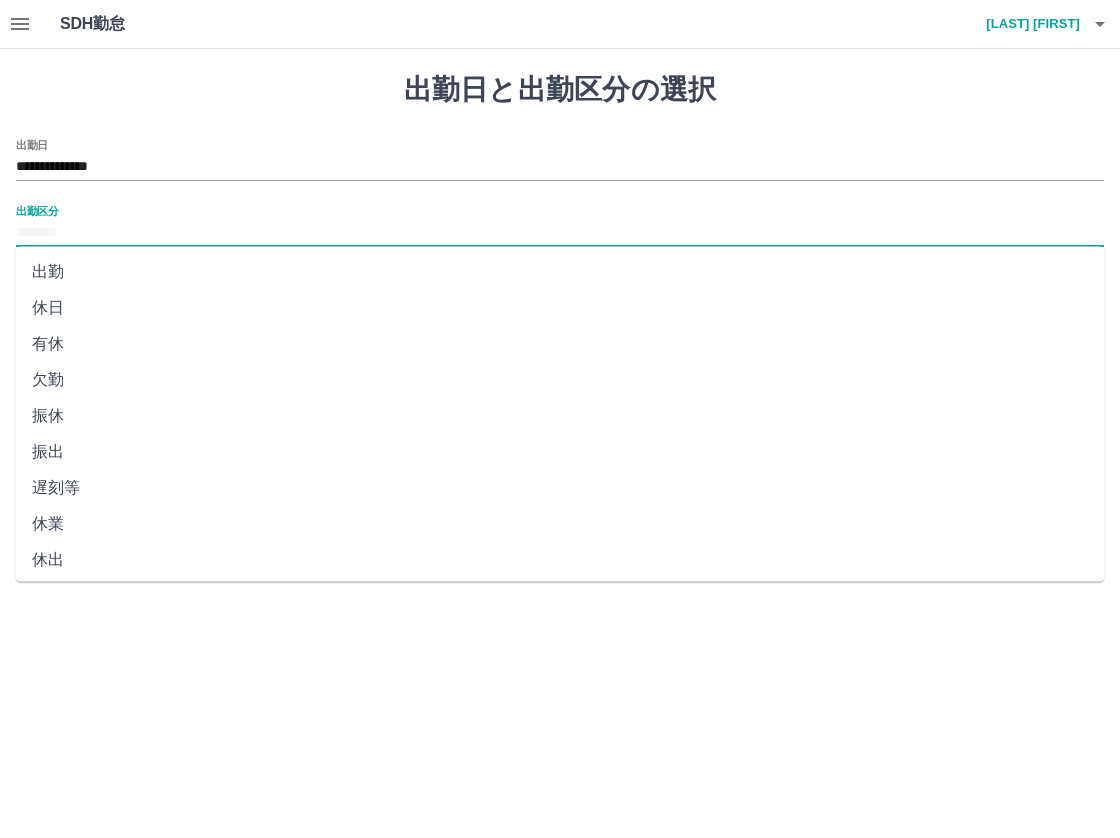 click on "出勤区分" at bounding box center (560, 233) 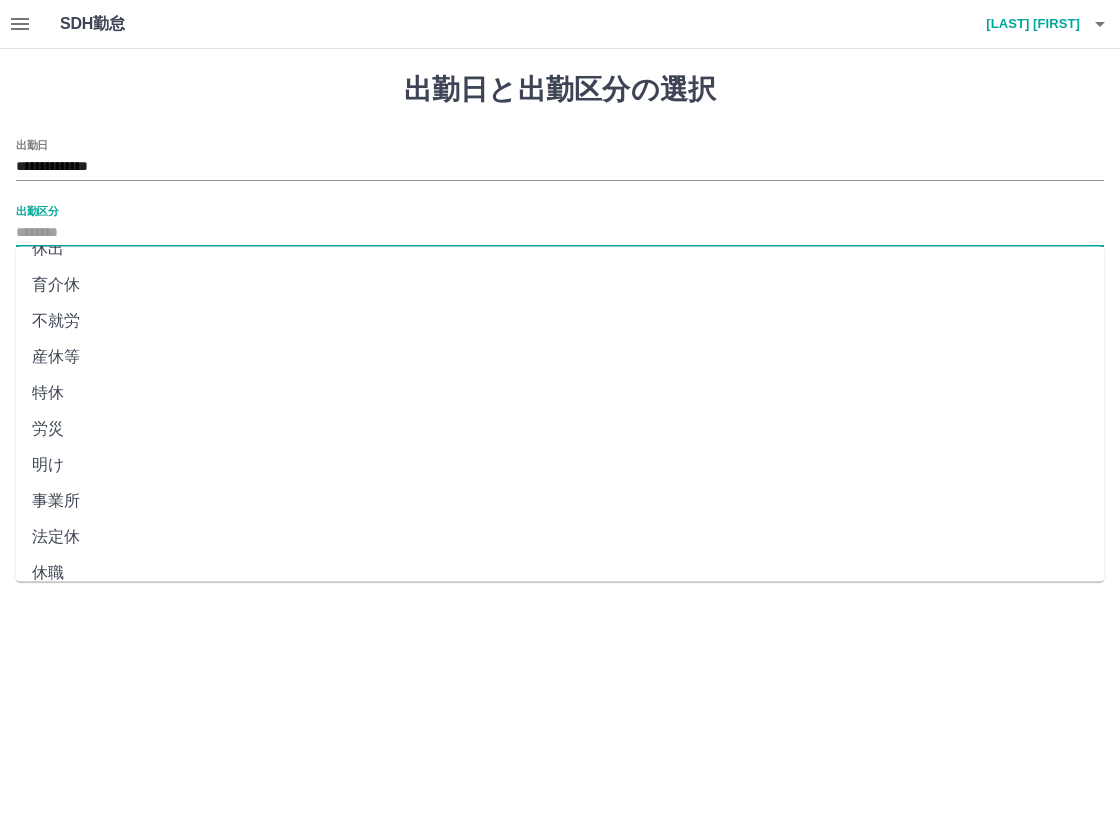 scroll, scrollTop: 328, scrollLeft: 0, axis: vertical 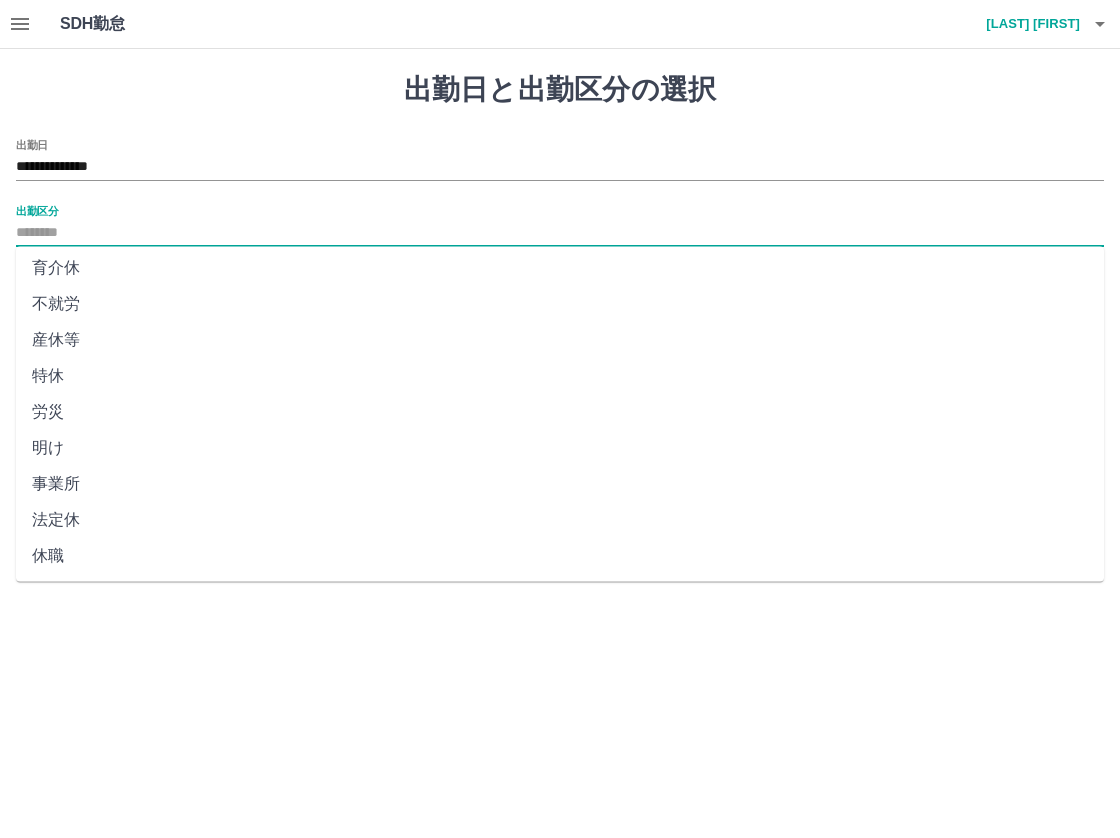 click on "法定休" at bounding box center [560, 520] 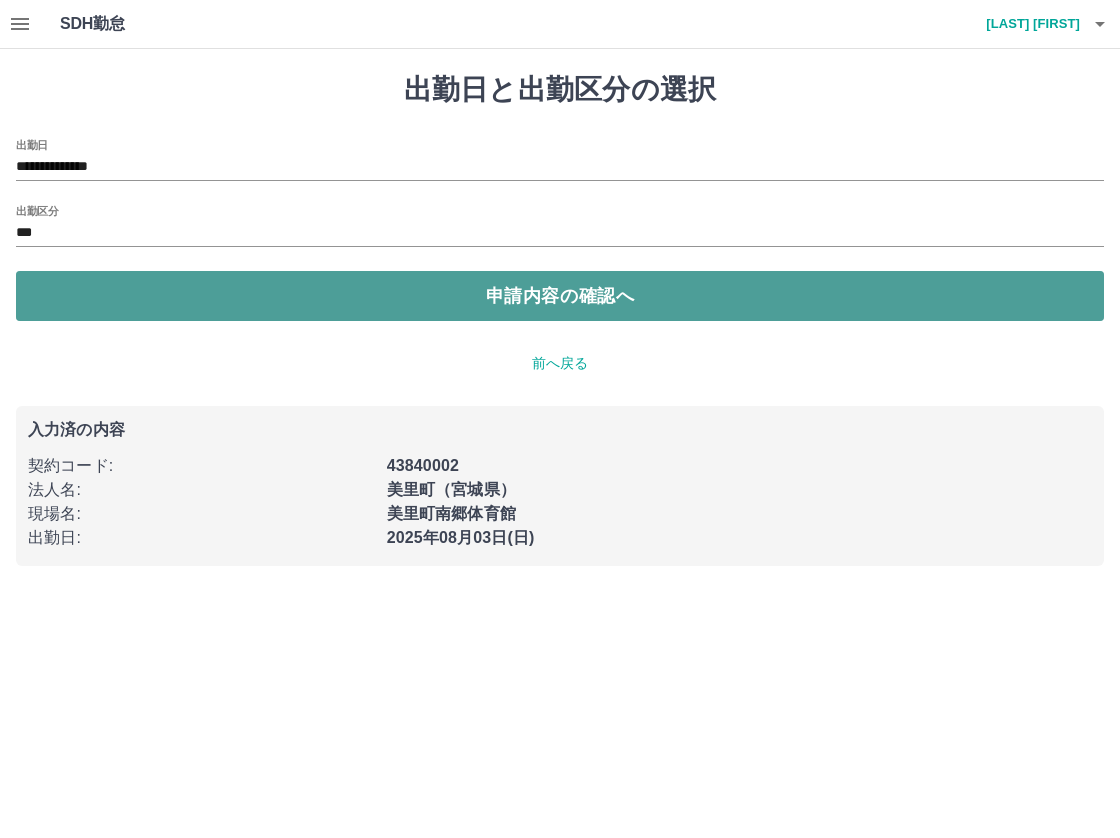 click on "申請内容の確認へ" at bounding box center (560, 296) 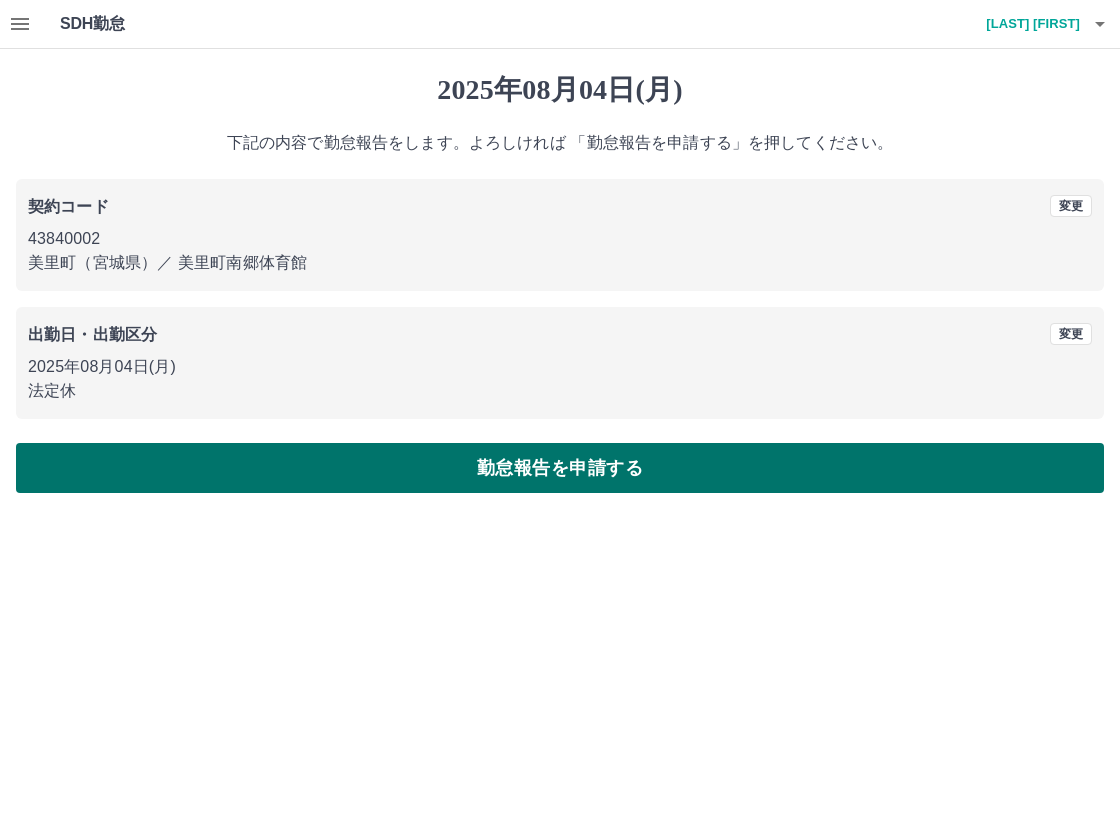click on "勤怠報告を申請する" at bounding box center (560, 468) 